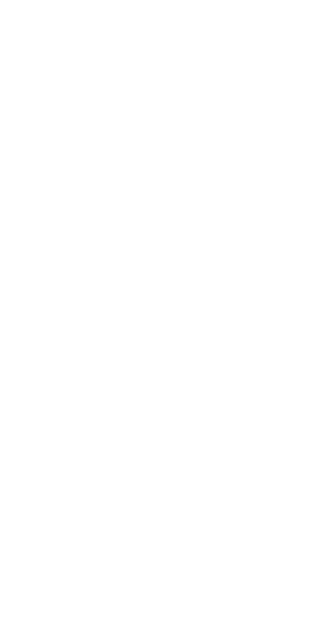 scroll, scrollTop: 0, scrollLeft: 0, axis: both 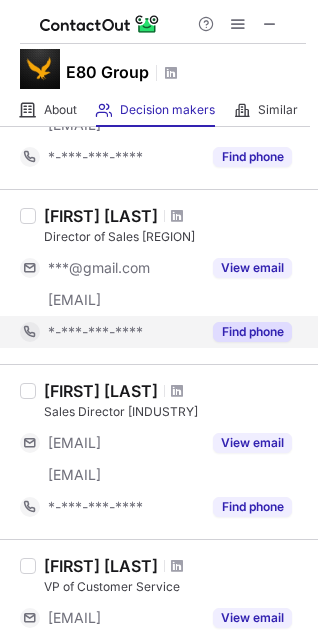 click on "Find phone" at bounding box center [252, 332] 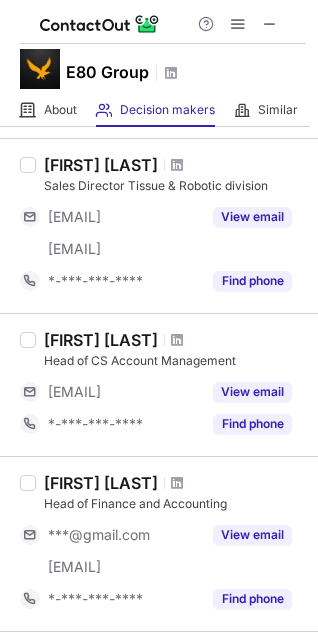 scroll, scrollTop: 1000, scrollLeft: 0, axis: vertical 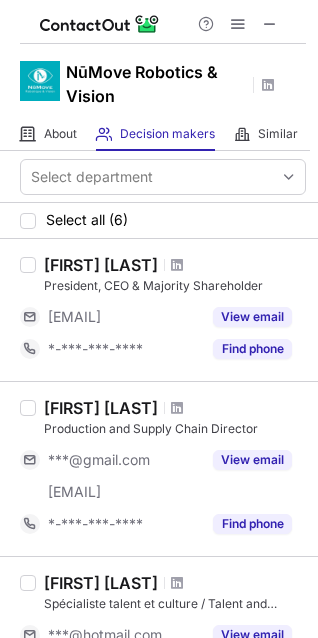 click on "Find phone" at bounding box center [252, 349] 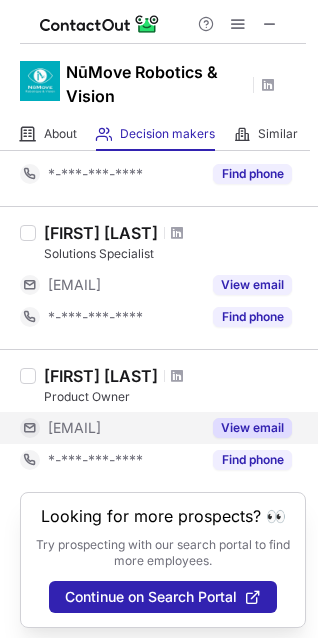 scroll, scrollTop: 725, scrollLeft: 0, axis: vertical 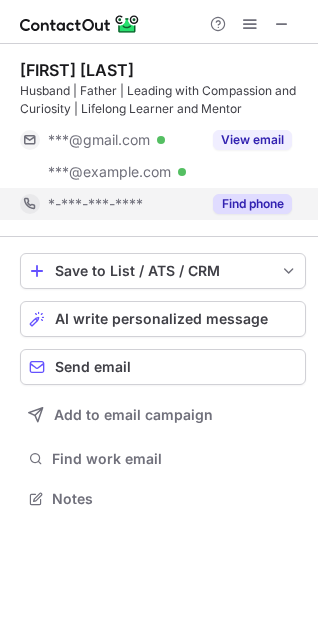click on "Find phone" at bounding box center (252, 204) 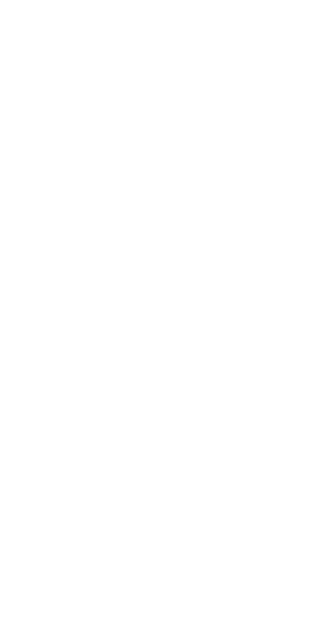 scroll, scrollTop: 0, scrollLeft: 0, axis: both 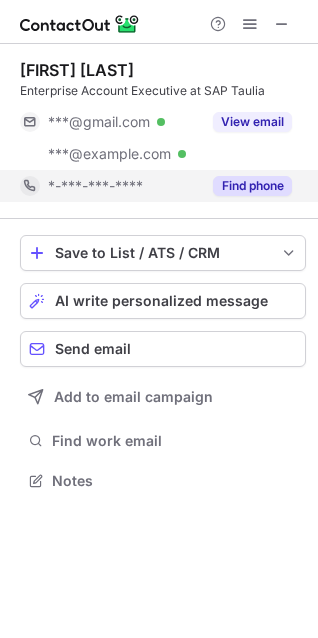 click on "Find phone" at bounding box center (252, 186) 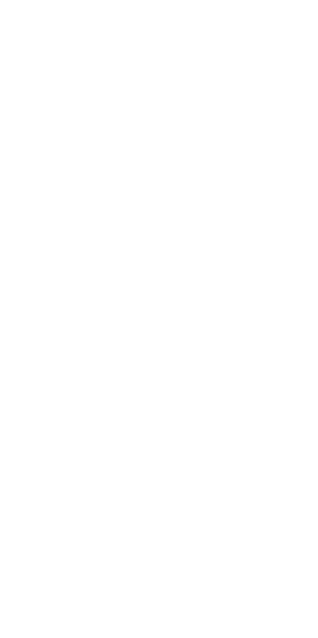 scroll, scrollTop: 0, scrollLeft: 0, axis: both 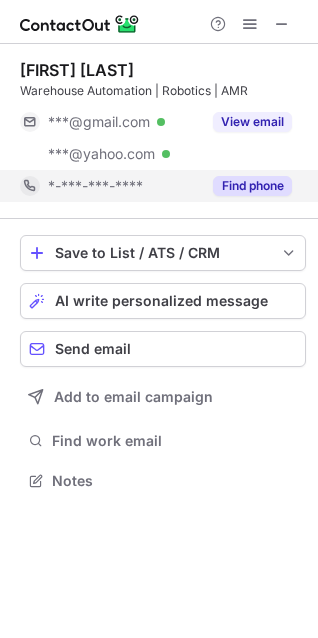 drag, startPoint x: 273, startPoint y: 181, endPoint x: 294, endPoint y: 152, distance: 35.805027 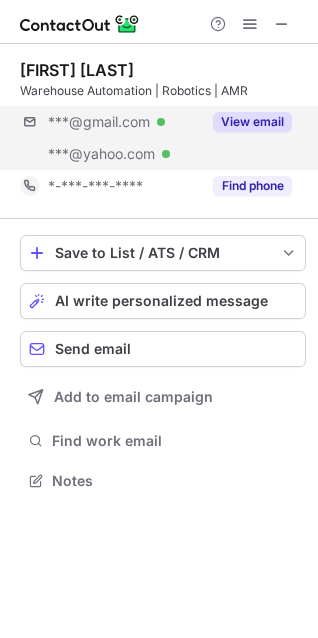 click on "Find phone" at bounding box center [252, 186] 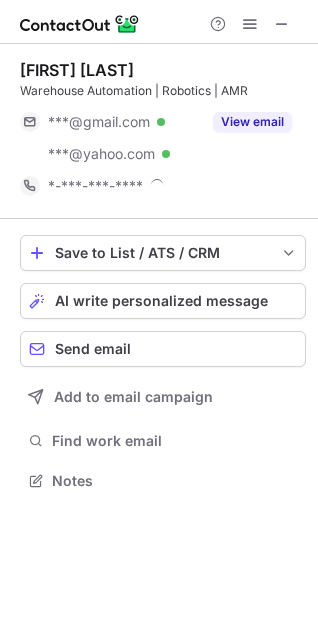 scroll, scrollTop: 10, scrollLeft: 10, axis: both 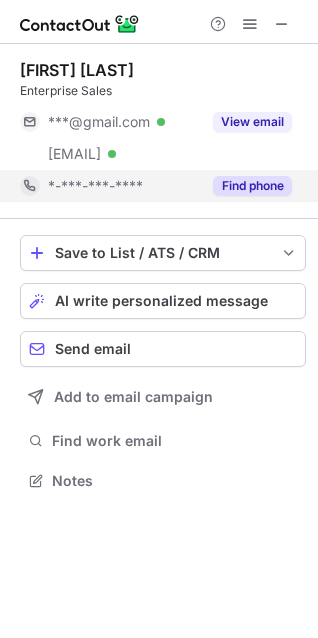 click on "Find phone" at bounding box center (252, 186) 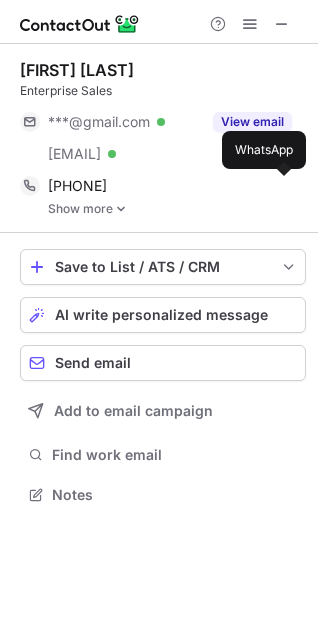 scroll, scrollTop: 10, scrollLeft: 10, axis: both 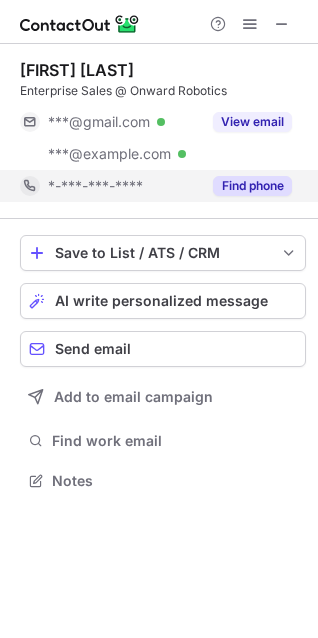 click on "Find phone" at bounding box center [252, 186] 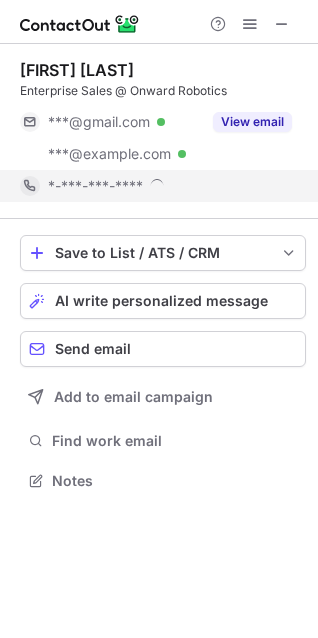 scroll, scrollTop: 10, scrollLeft: 10, axis: both 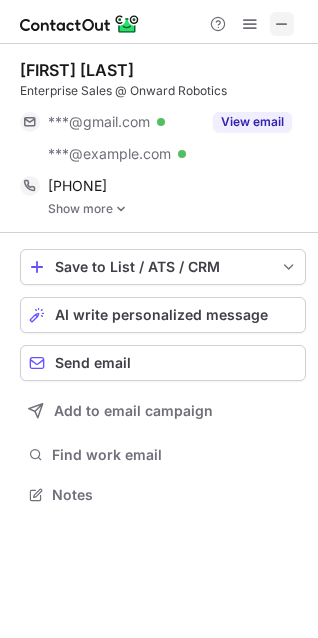 click at bounding box center (282, 24) 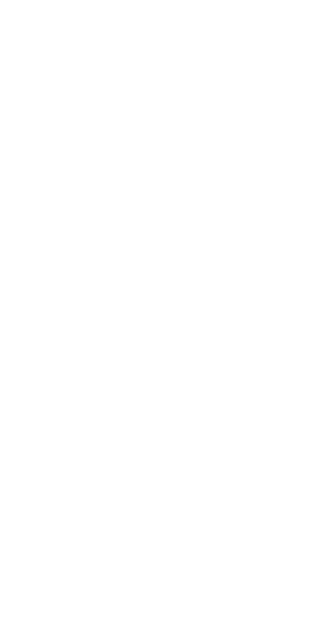 scroll, scrollTop: 0, scrollLeft: 0, axis: both 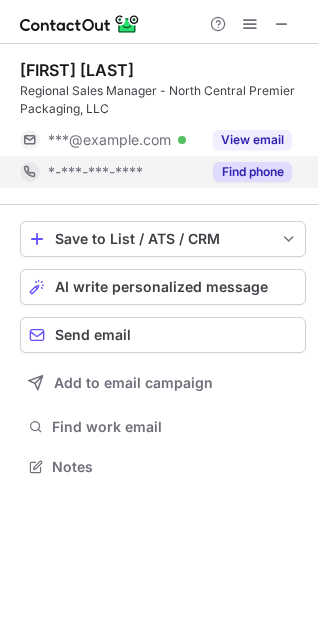 click on "Find phone" at bounding box center [252, 172] 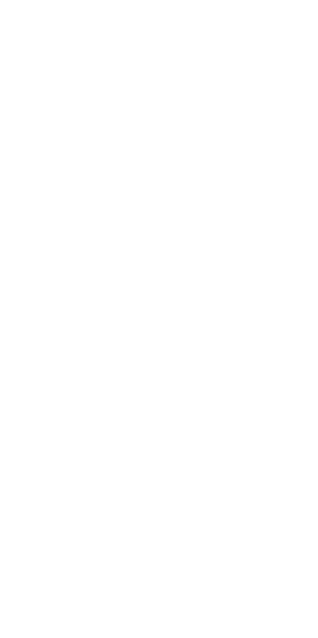 scroll, scrollTop: 0, scrollLeft: 0, axis: both 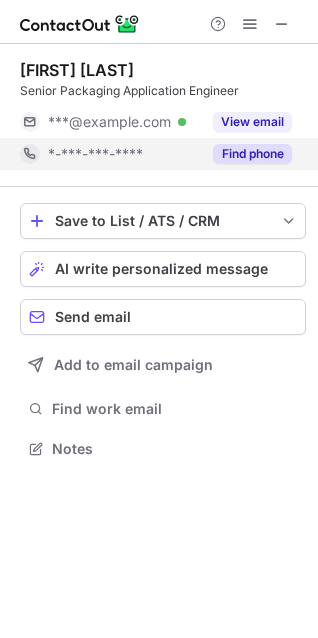 click on "Find phone" at bounding box center [252, 154] 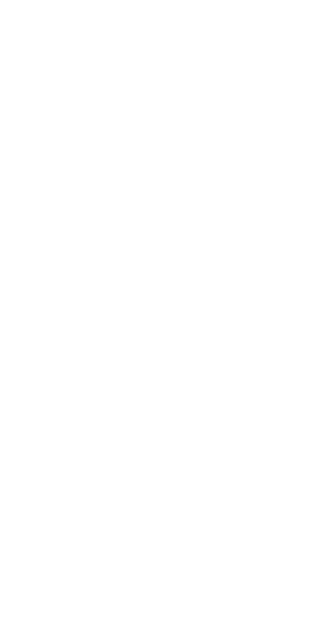 scroll, scrollTop: 0, scrollLeft: 0, axis: both 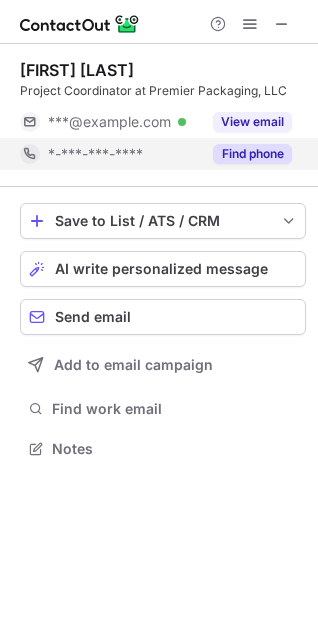 click on "Find phone" at bounding box center [252, 154] 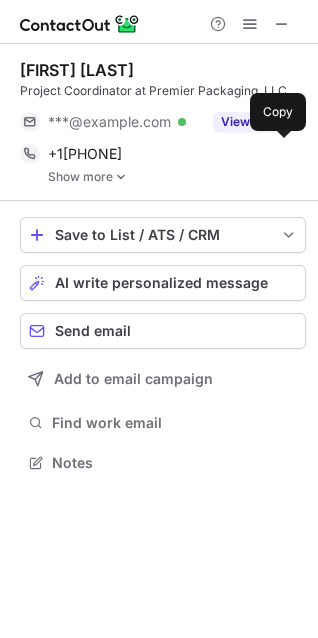 scroll, scrollTop: 10, scrollLeft: 10, axis: both 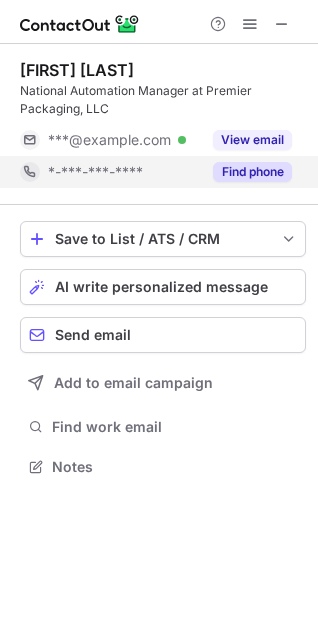 click on "Find phone" at bounding box center (252, 172) 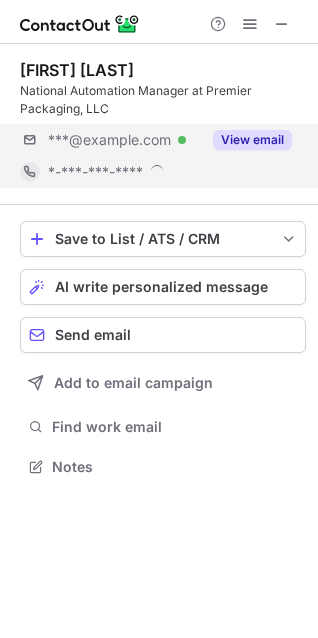 scroll, scrollTop: 10, scrollLeft: 10, axis: both 